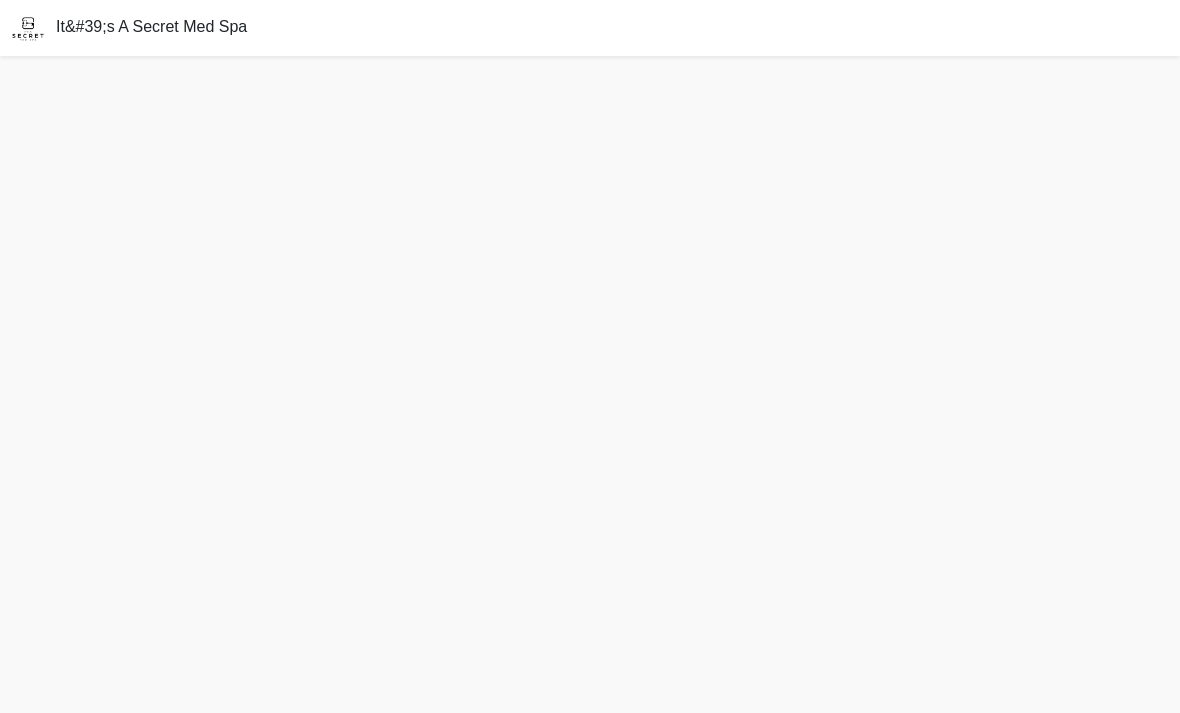 scroll, scrollTop: 70, scrollLeft: 0, axis: vertical 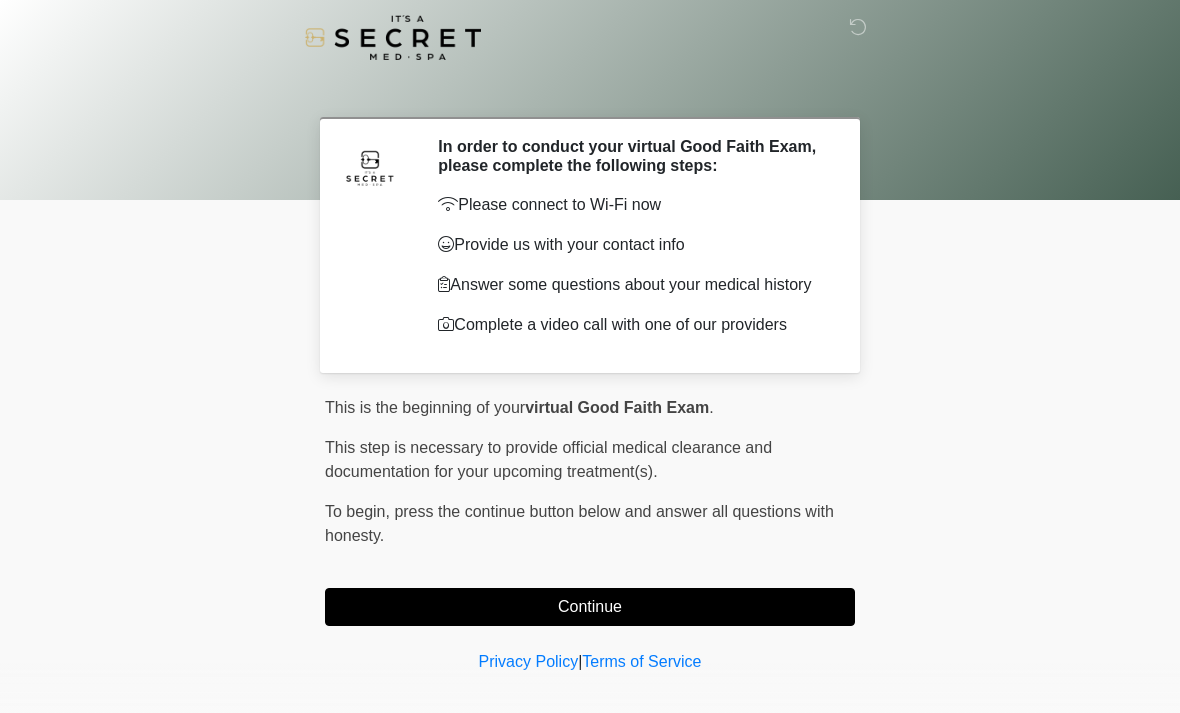 click on "Continue" at bounding box center [590, 607] 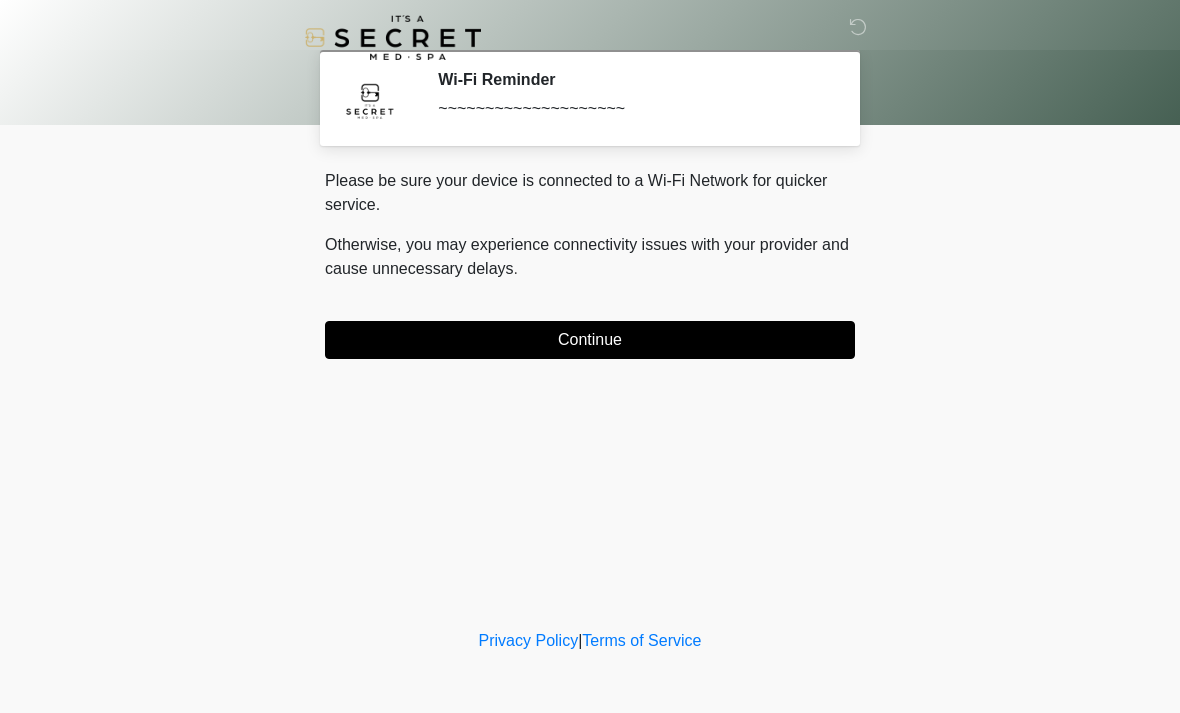 click on "Continue" at bounding box center (590, 340) 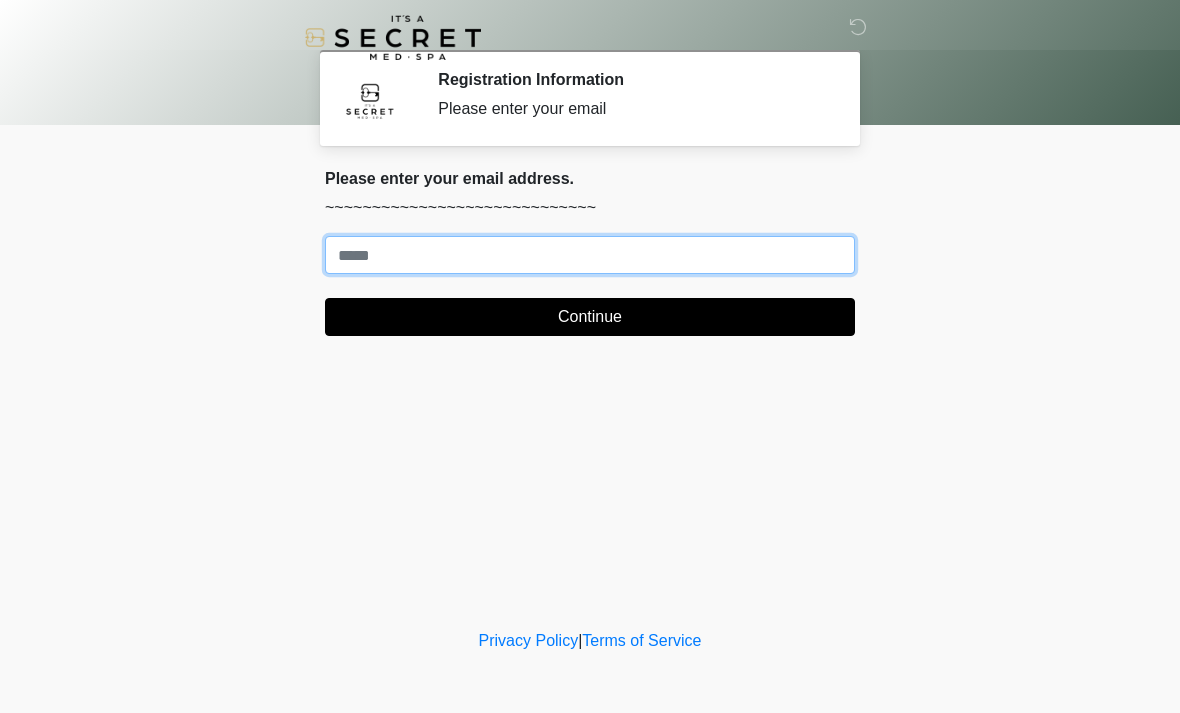 click on "Where should we email your treatment plan?" at bounding box center [590, 255] 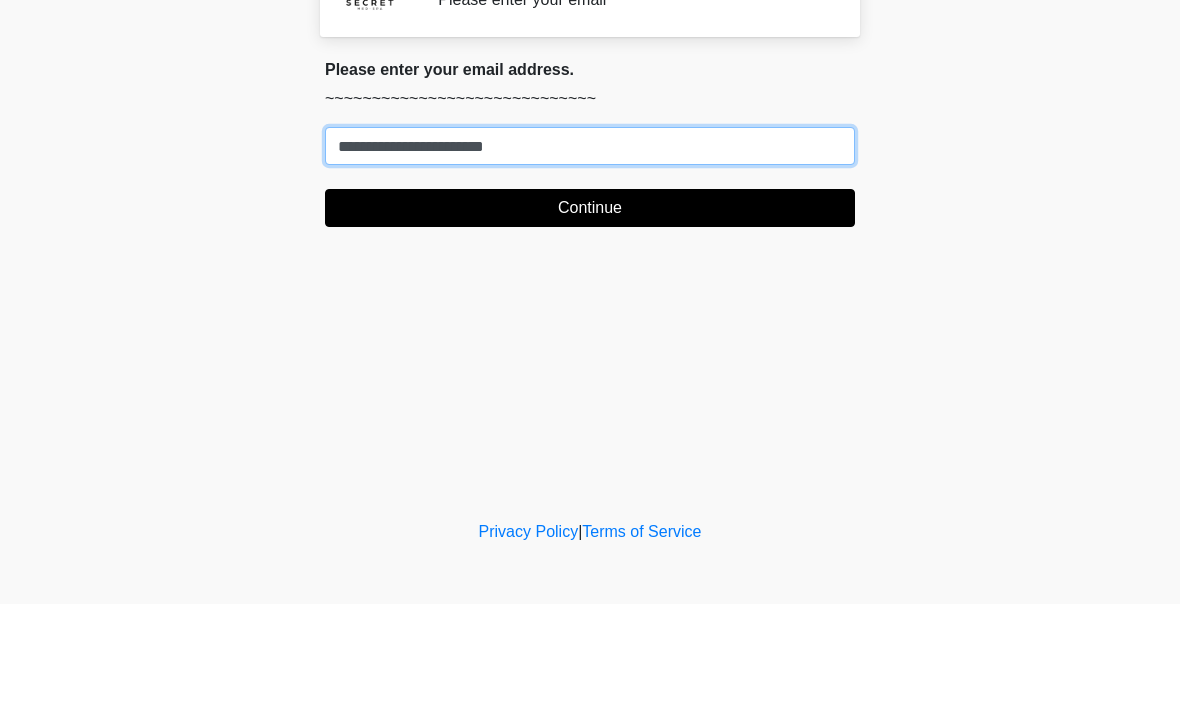 type on "**********" 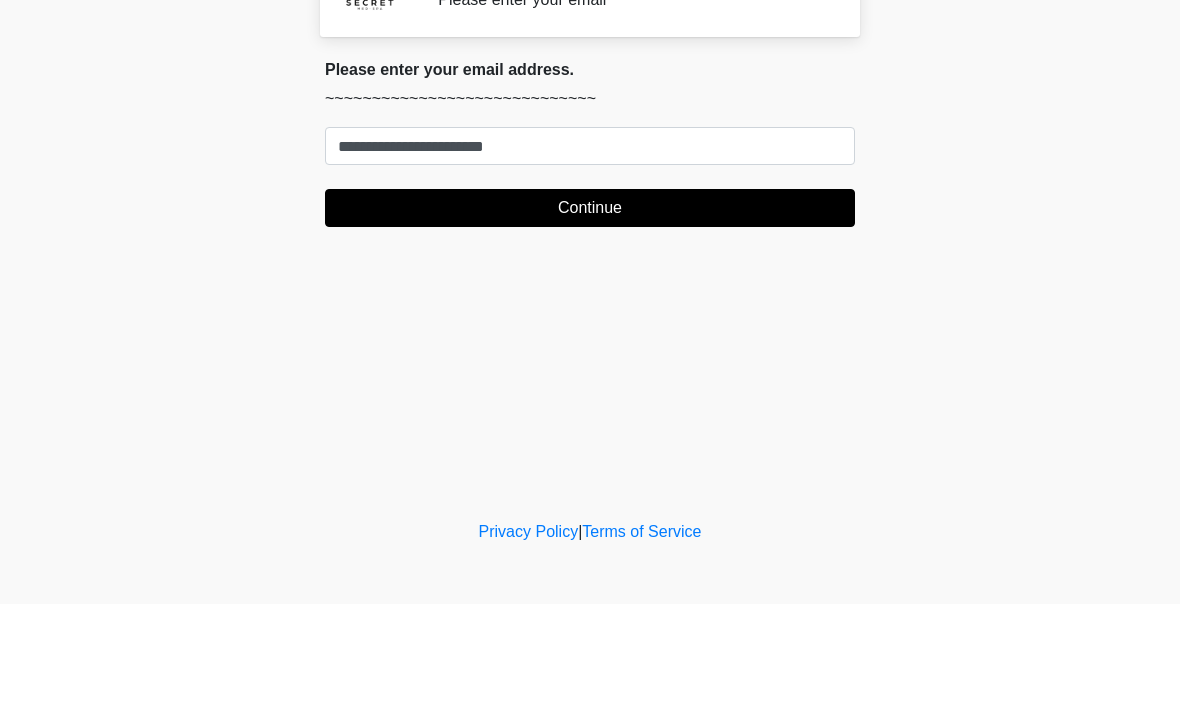 click on "Continue" at bounding box center (590, 317) 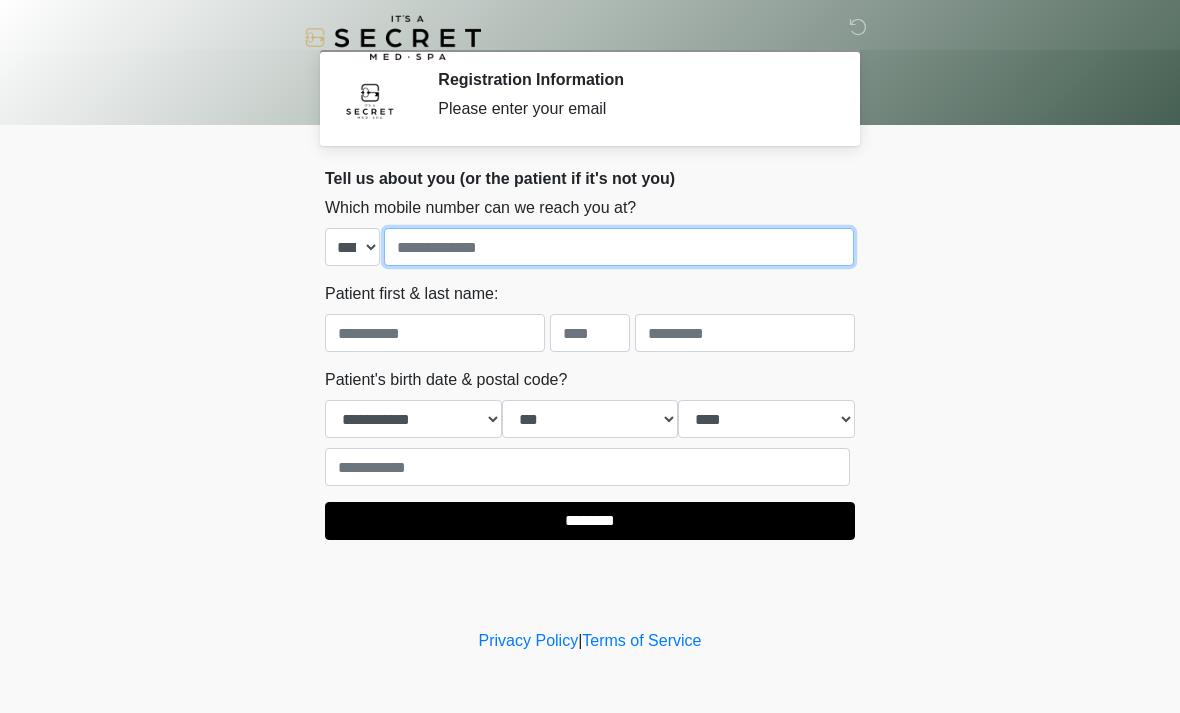 click at bounding box center [619, 247] 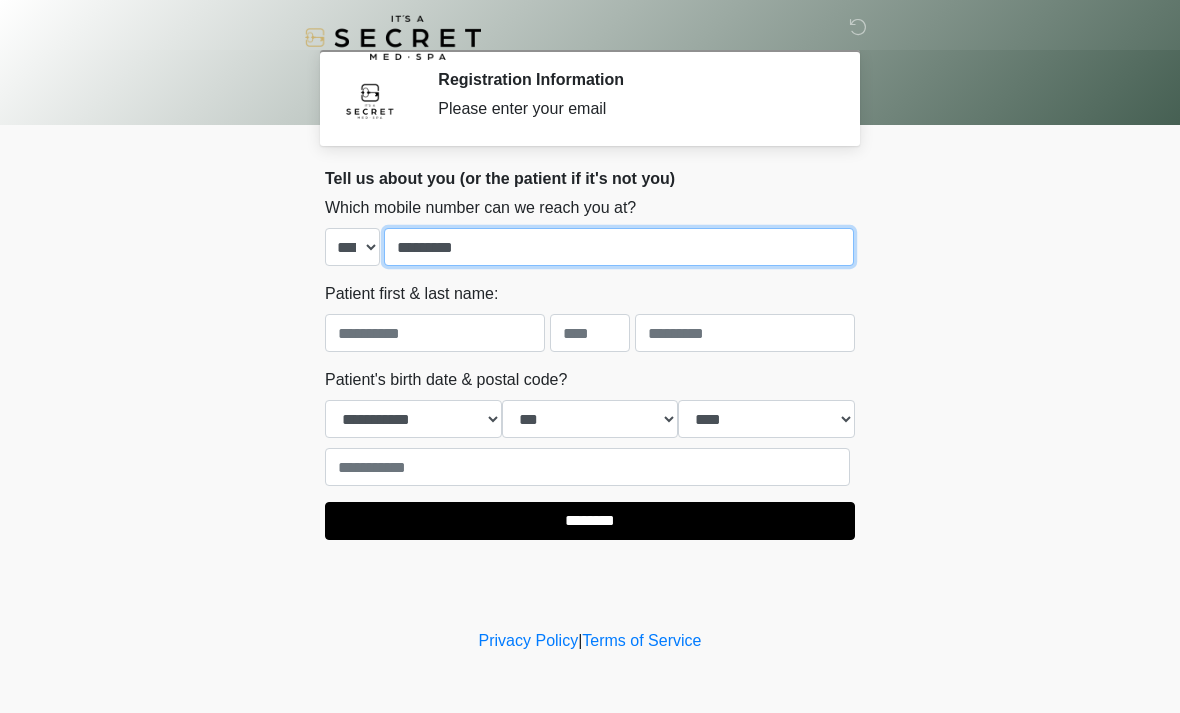 click on "*********" at bounding box center (619, 247) 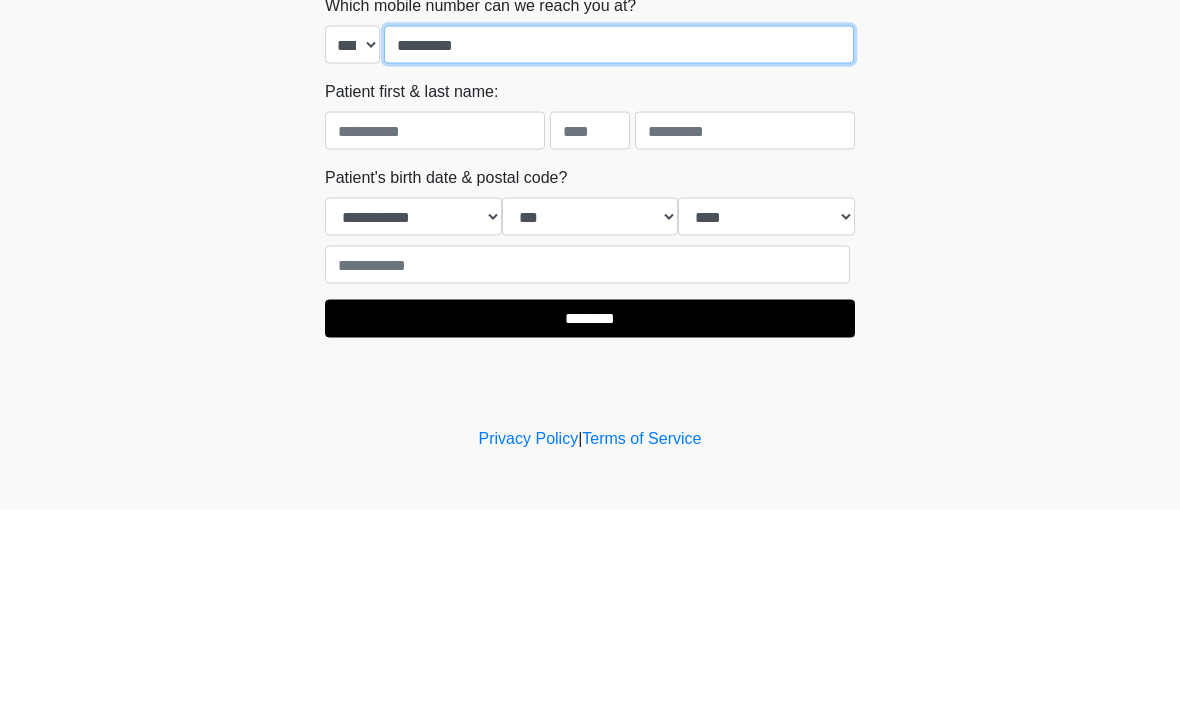 type on "*********" 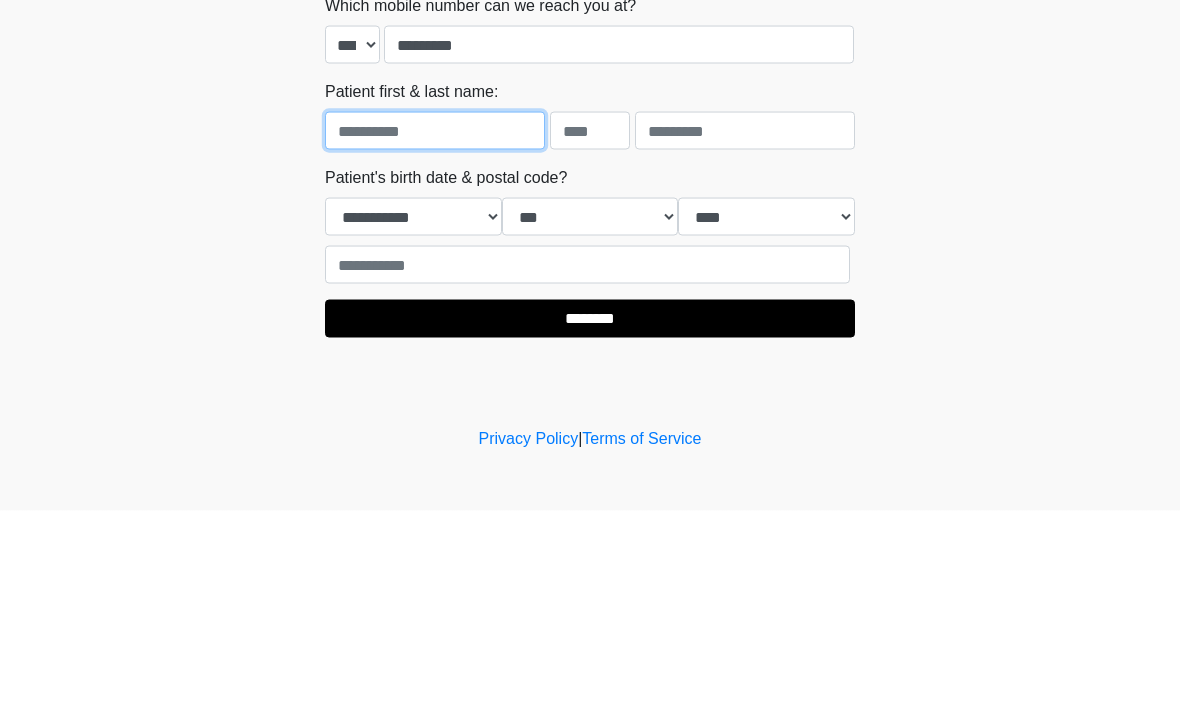 click at bounding box center (435, 333) 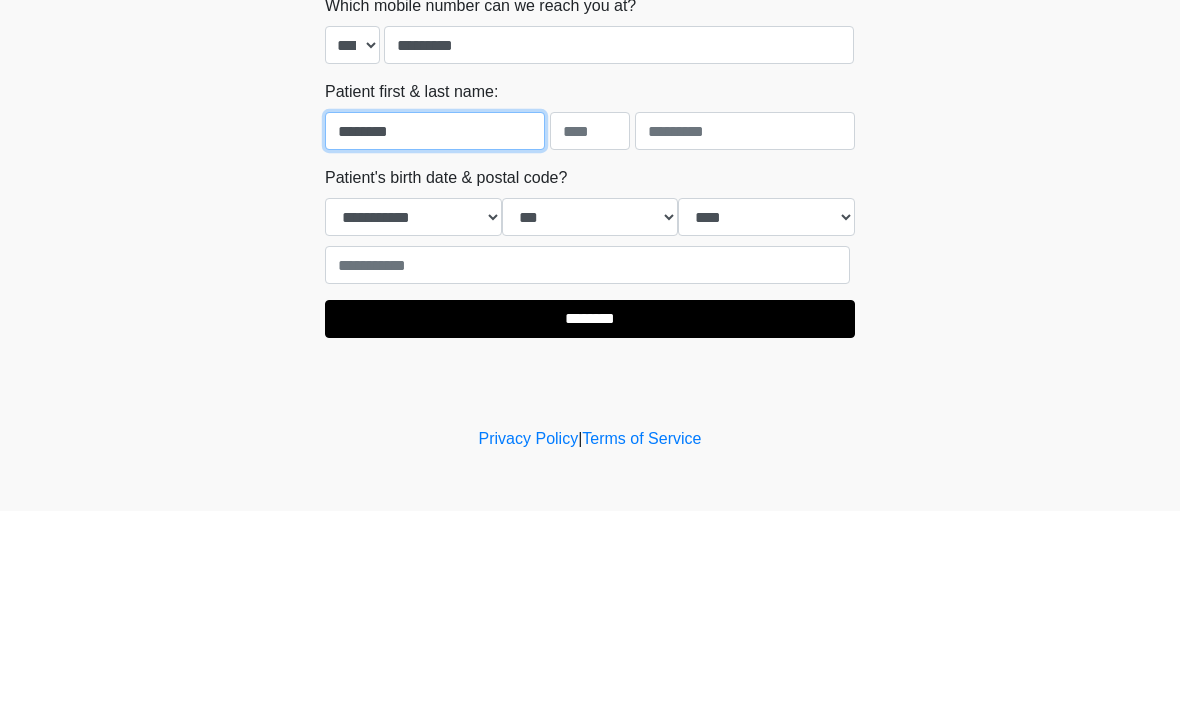 type on "*******" 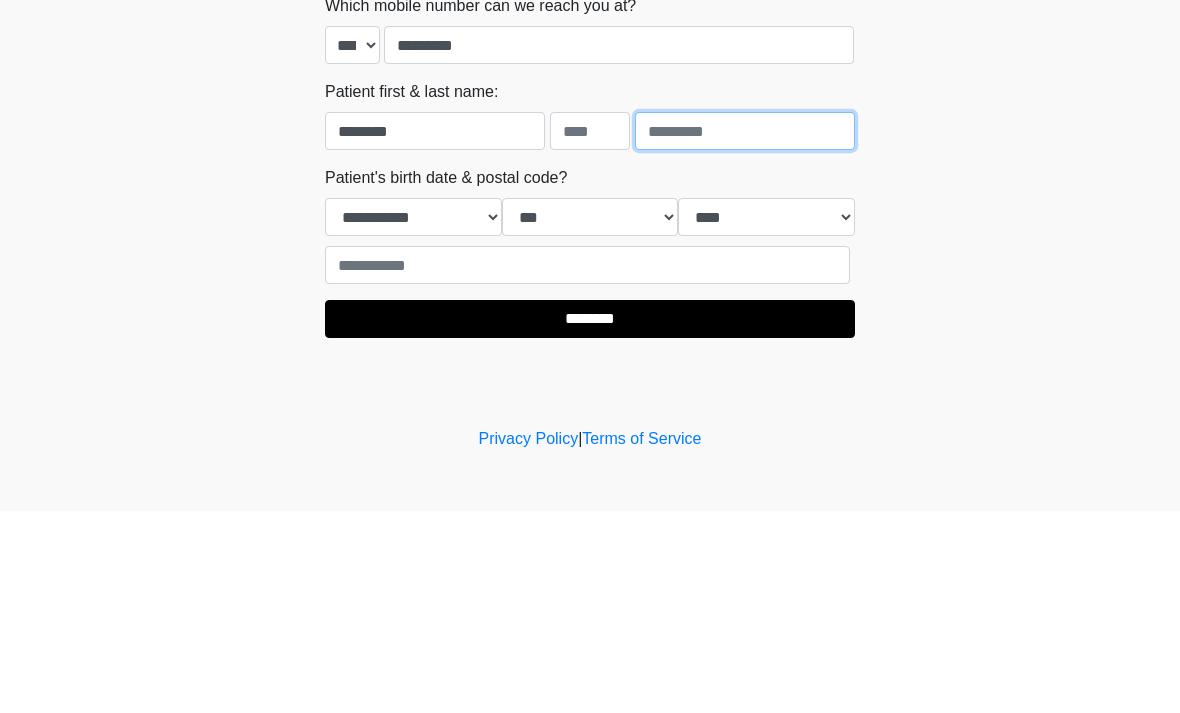 click at bounding box center (745, 333) 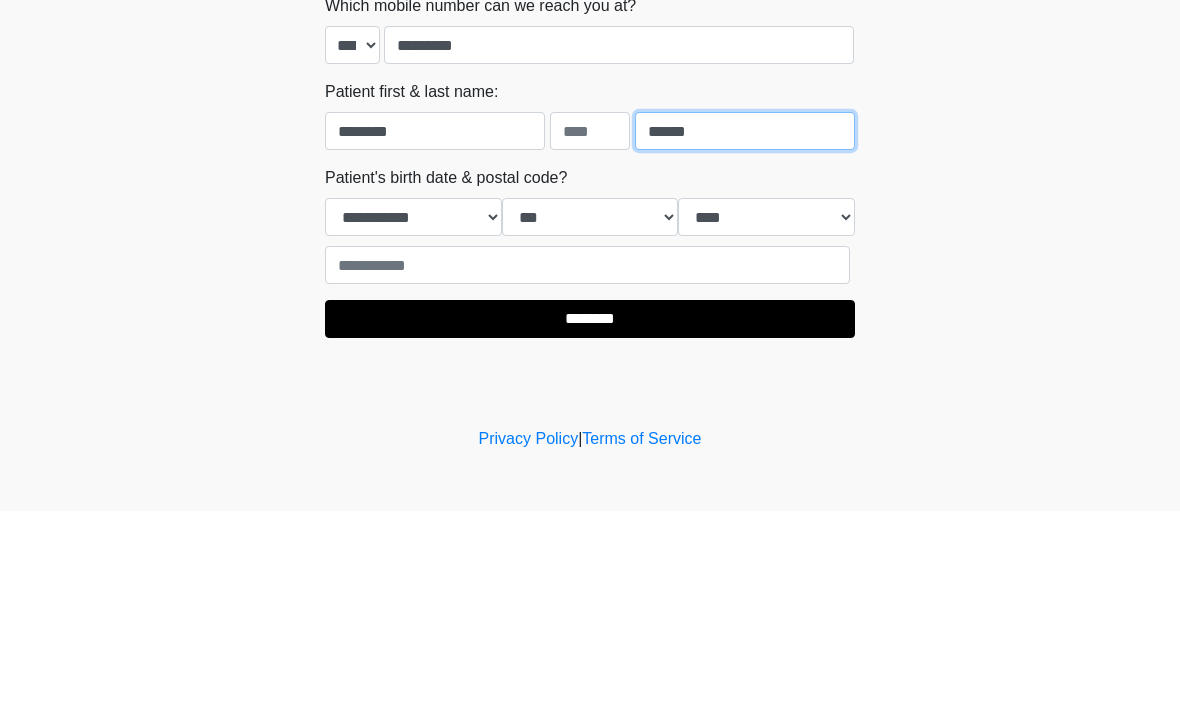 type on "******" 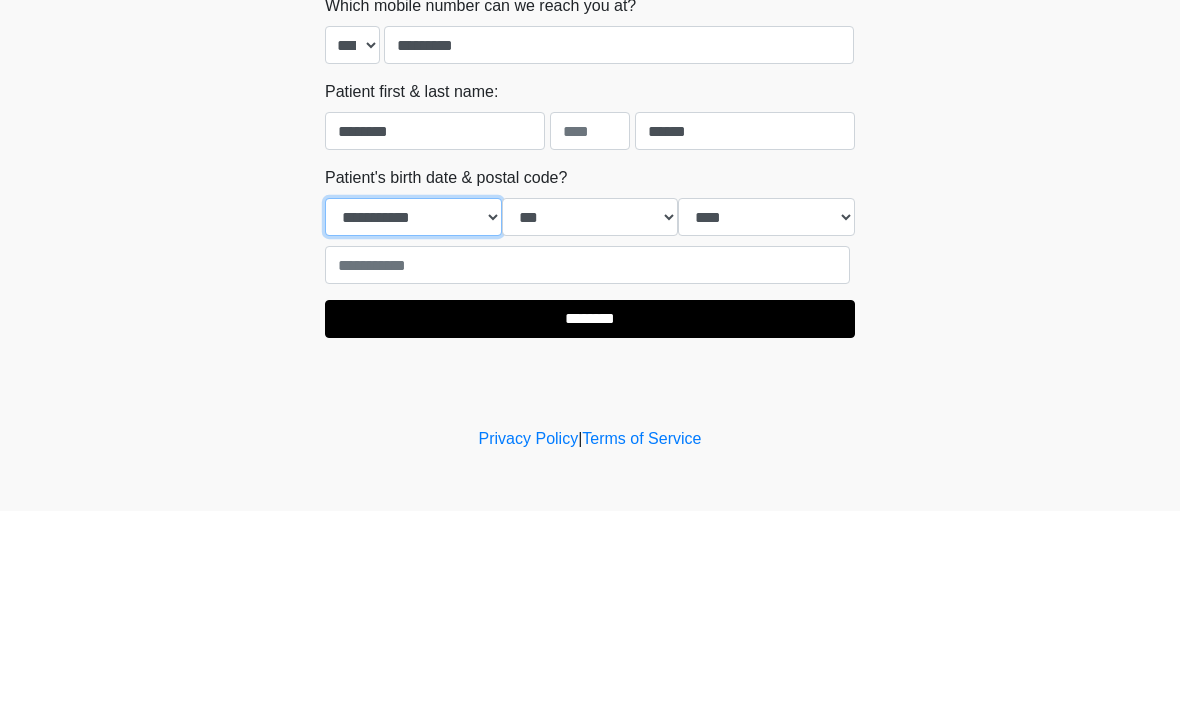click on "**********" at bounding box center [413, 419] 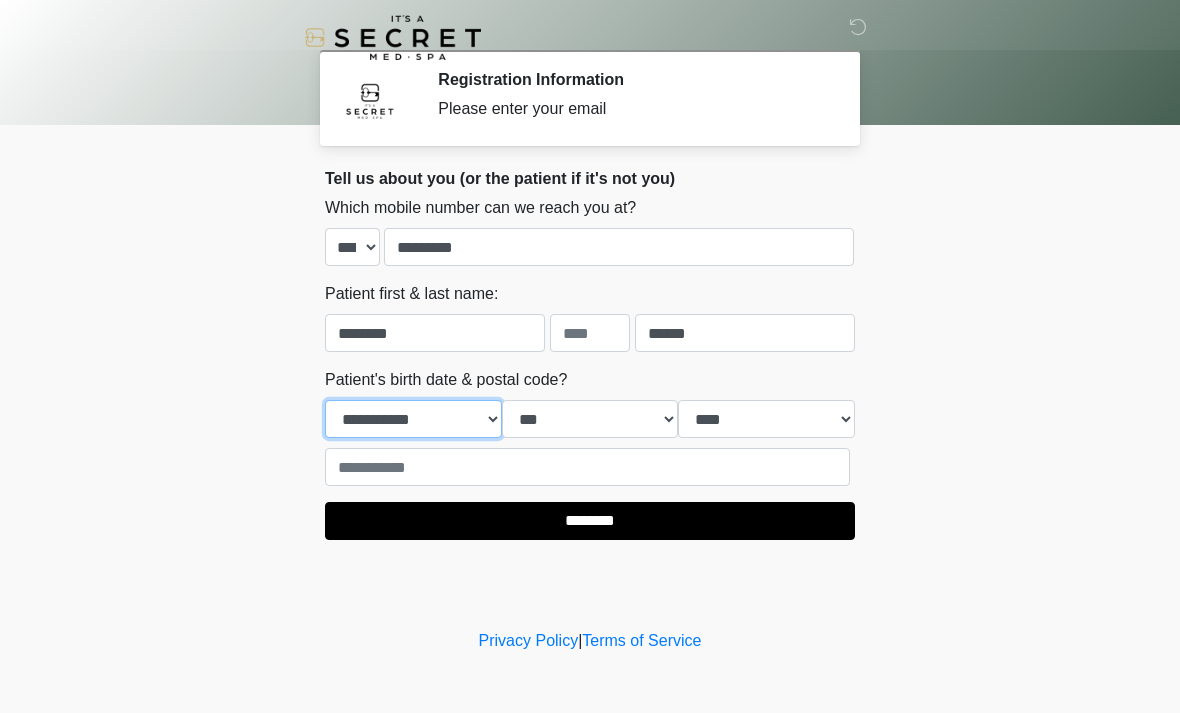 select on "*" 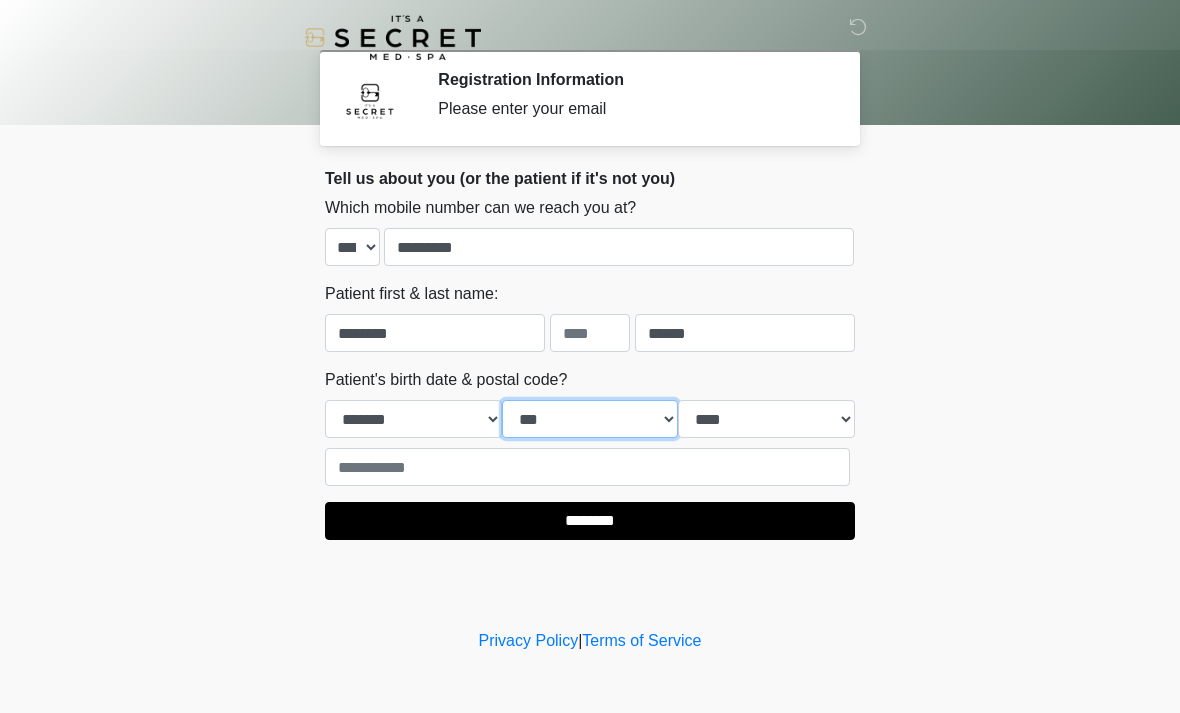 click on "***
*
*
*
*
*
*
*
*
*
**
**
**
**
**
**
**
**
**
**
**
**
**
**
**
**
**
**
**
**
**
**" at bounding box center [590, 419] 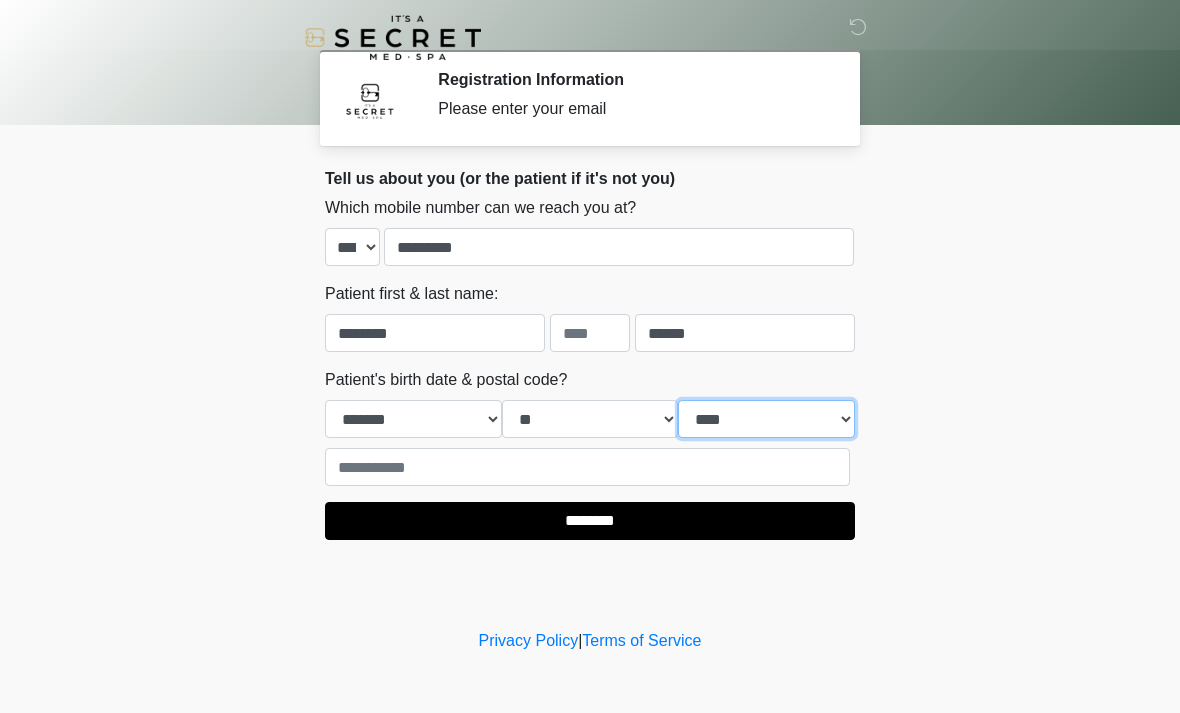click on "****
****
****
****
****
****
****
****
****
****
****
****
****
****
****
****
****
****
****
****
****
****
****
****
****
****
****
****
****
****
****
****
****
****
****
****
****
****
****
****
****
****
****
****
****
****
****
****
****
****
****
****
****
****
****
****
****
****
****
****
****
****
****
****
****
****
****
****
****
****
****
****
****
****
****
****
****
****
****
****
****
****
****
****
****
****
****
****
****
****
****
****
****
****
****
****
****
****
****
****
****
****" at bounding box center [766, 419] 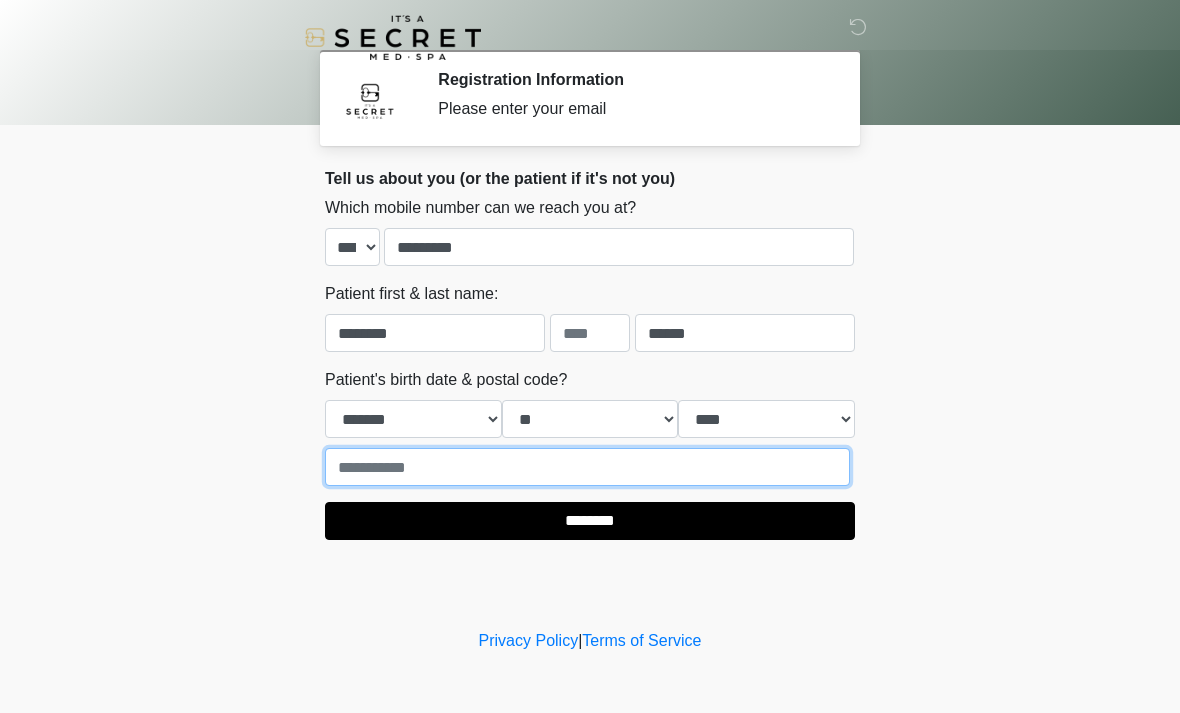 click at bounding box center [587, 467] 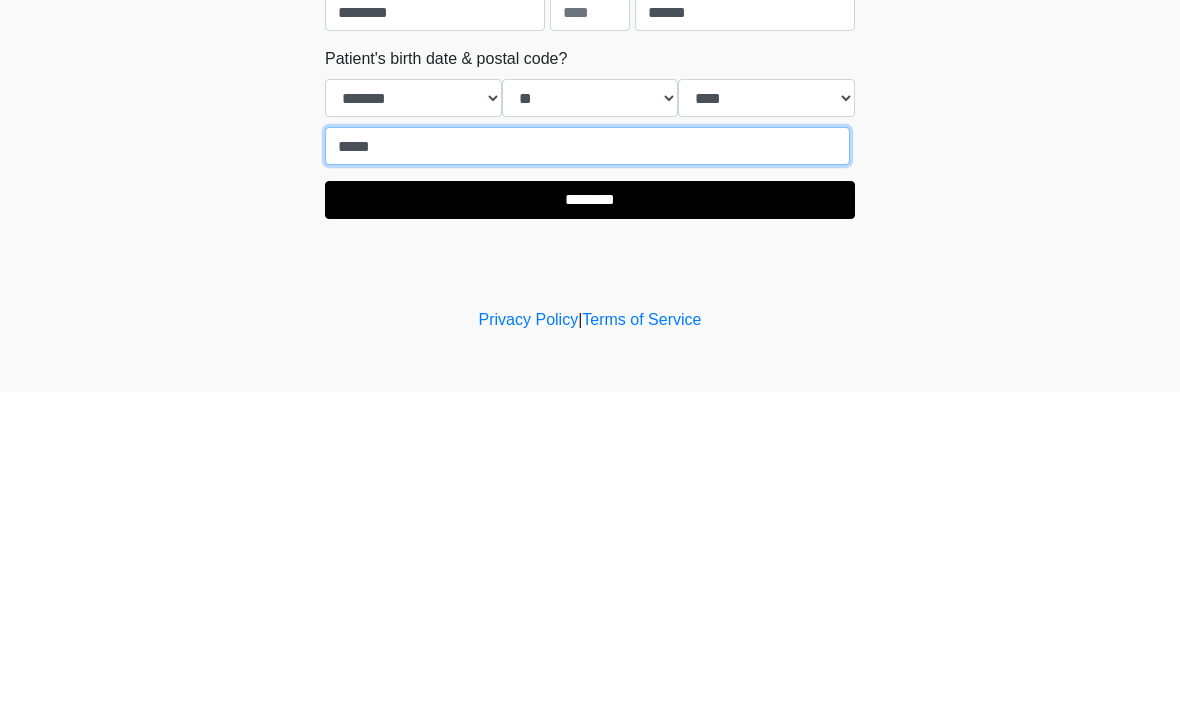 type on "*****" 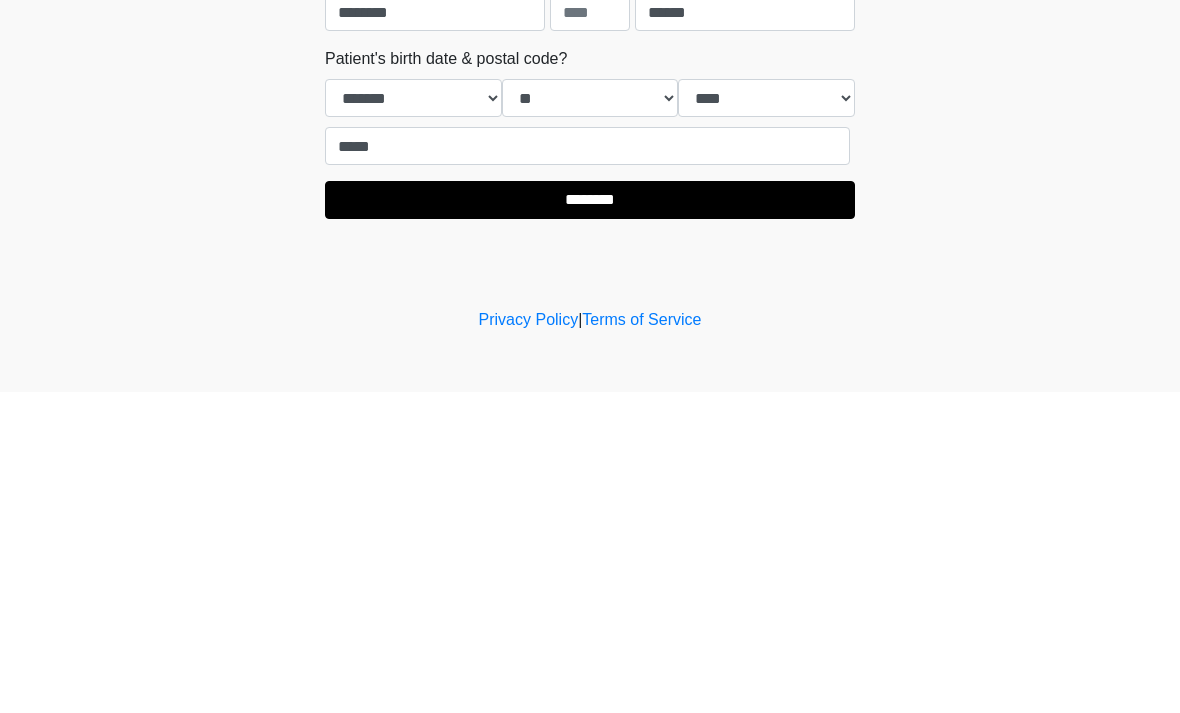 click on "********" at bounding box center [590, 521] 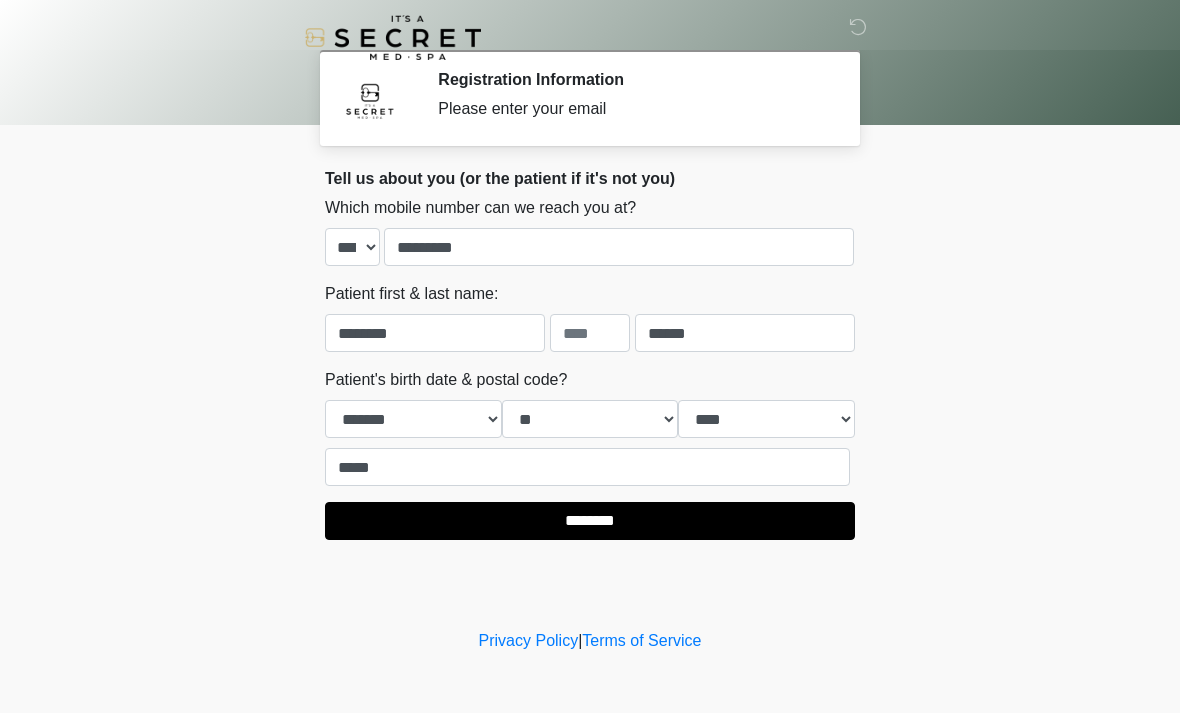 click on "********" at bounding box center [590, 521] 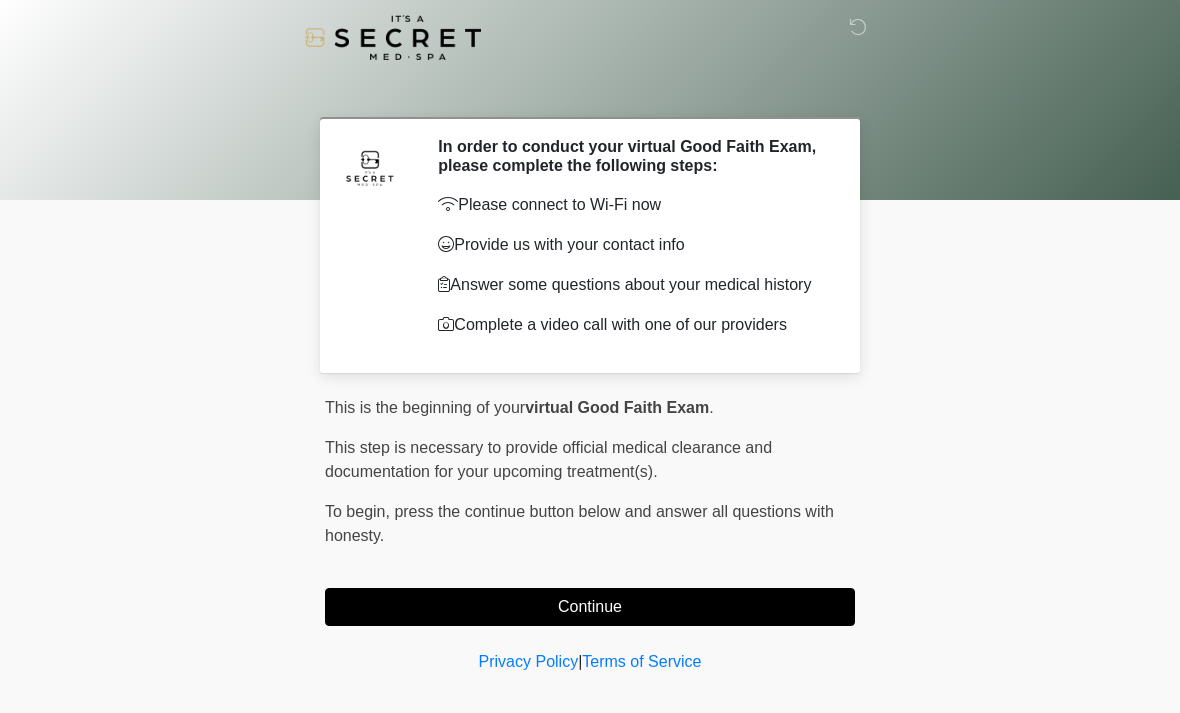 scroll, scrollTop: 0, scrollLeft: 0, axis: both 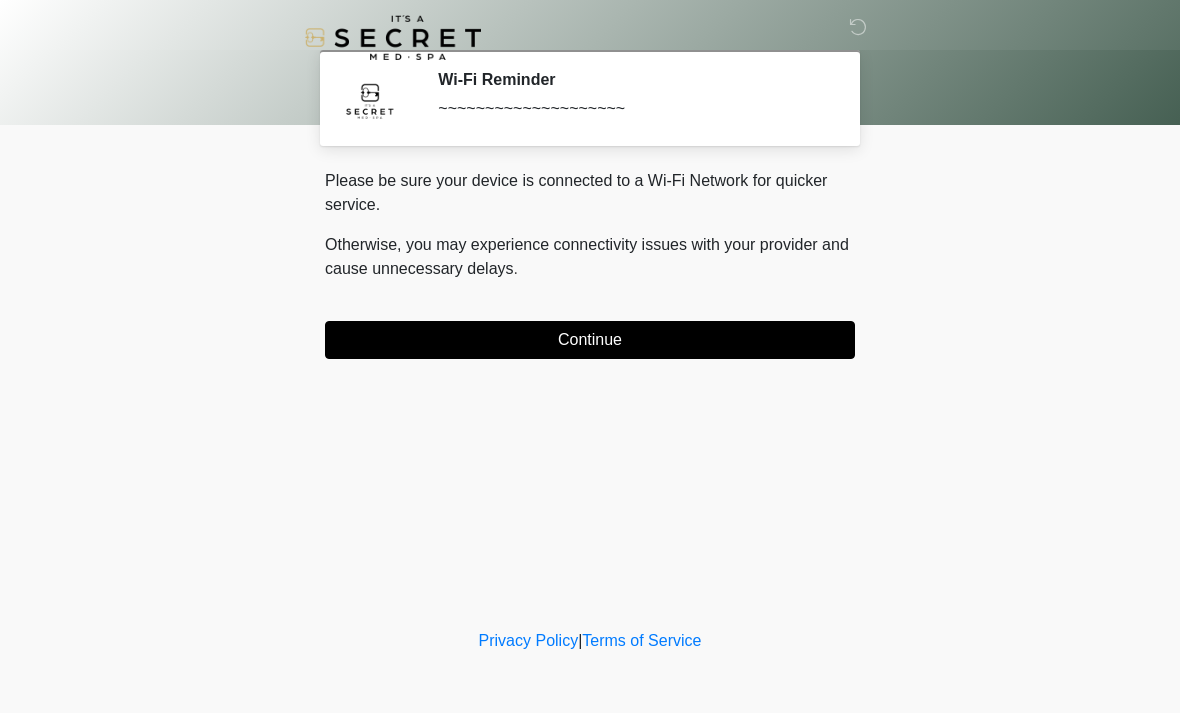 click on "Continue" at bounding box center (590, 340) 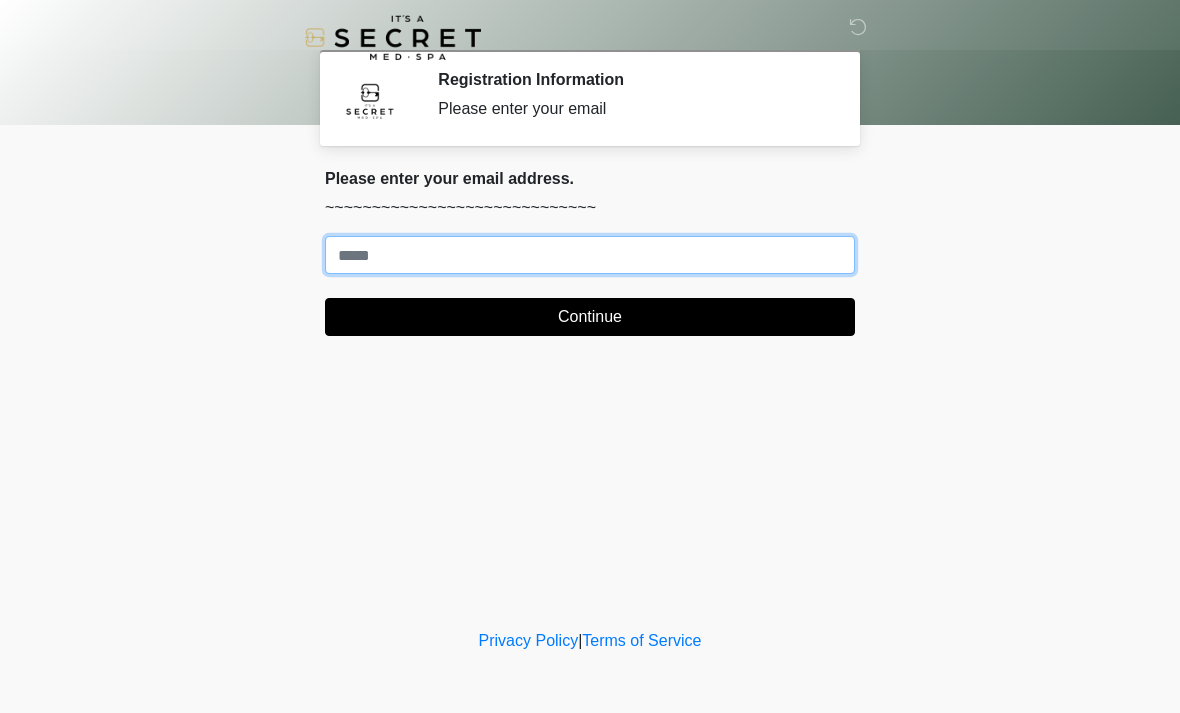click on "Where should we email your treatment plan?" at bounding box center [590, 255] 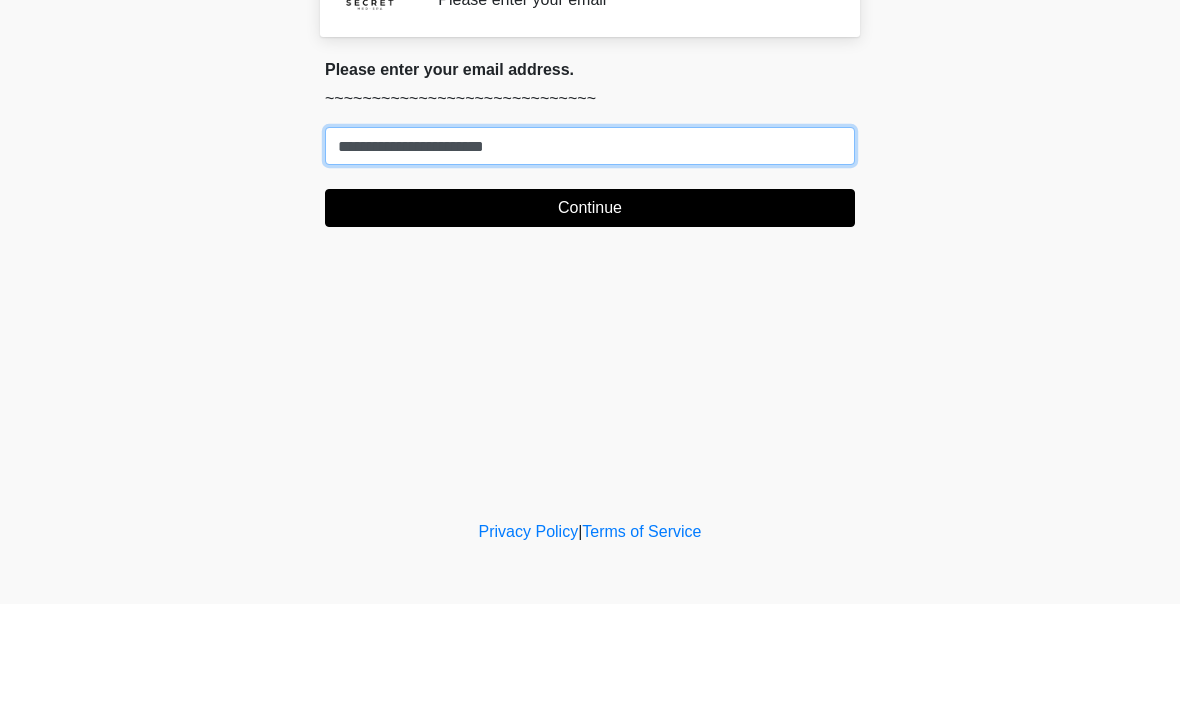 type on "**********" 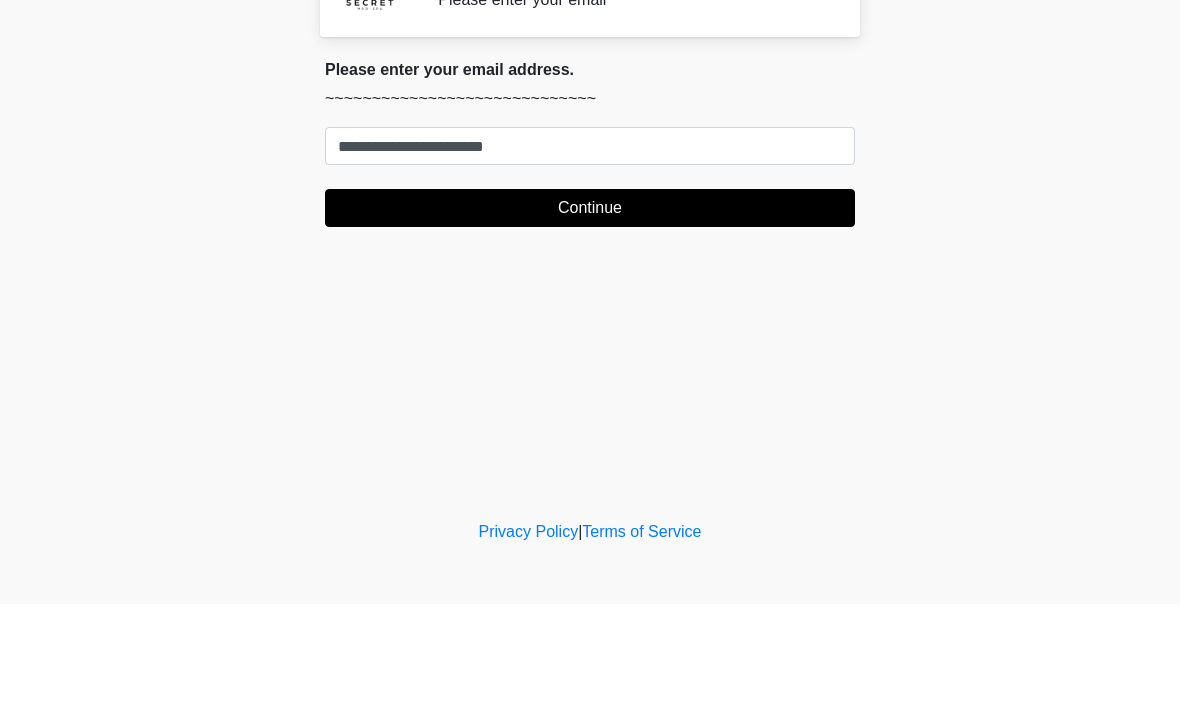 click on "Continue" at bounding box center (590, 317) 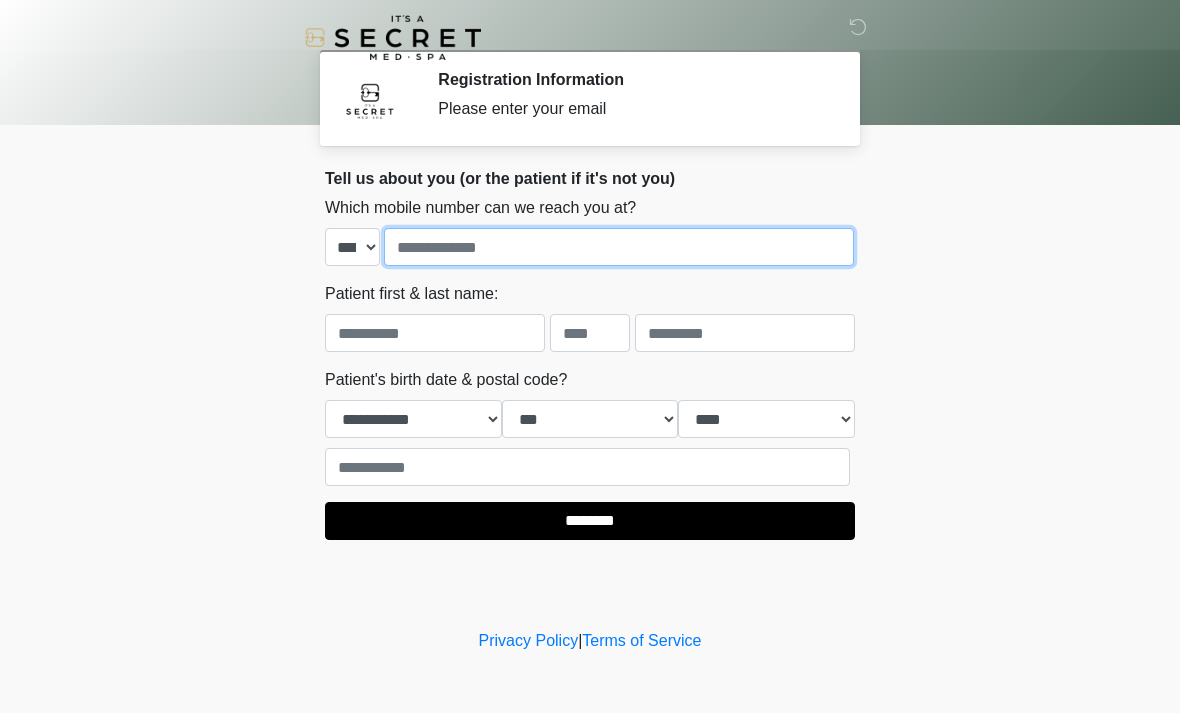 click at bounding box center [619, 247] 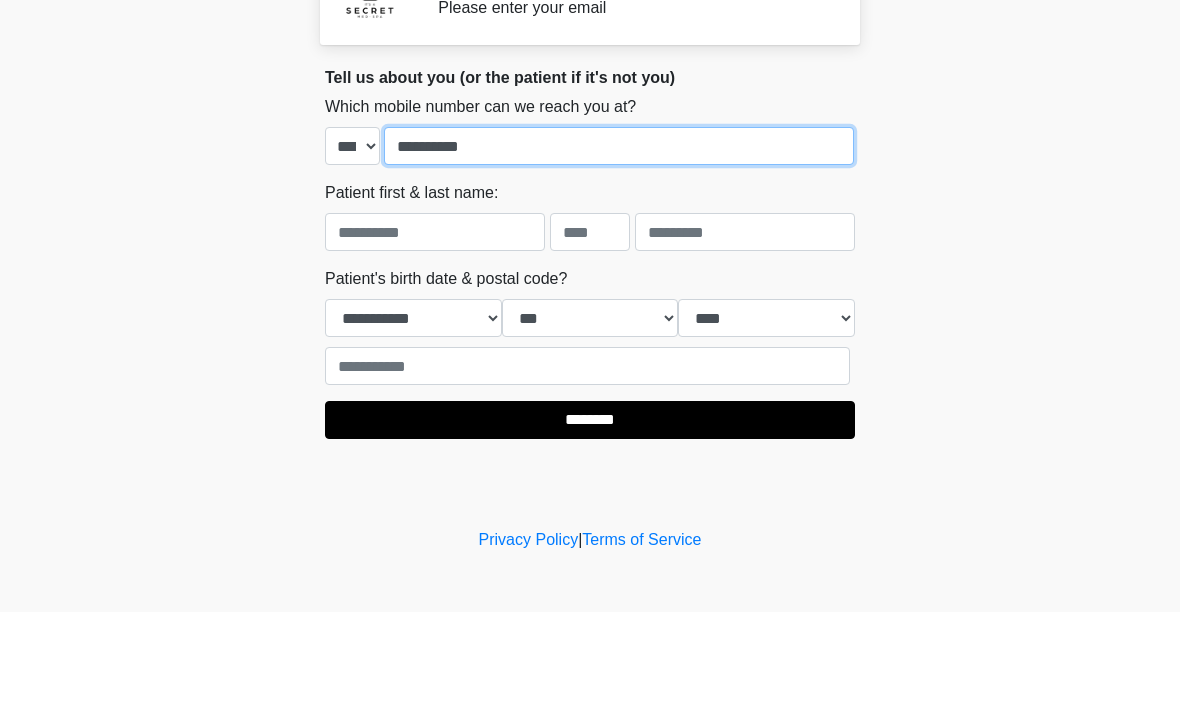 type on "**********" 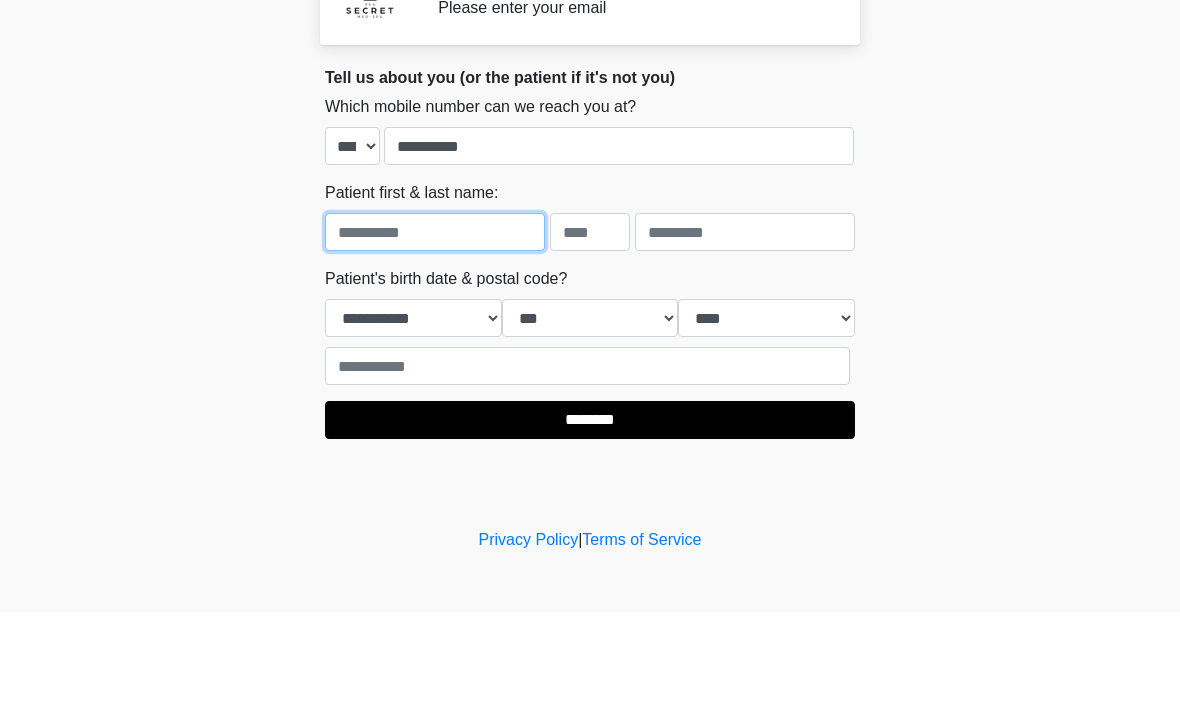 click at bounding box center [435, 333] 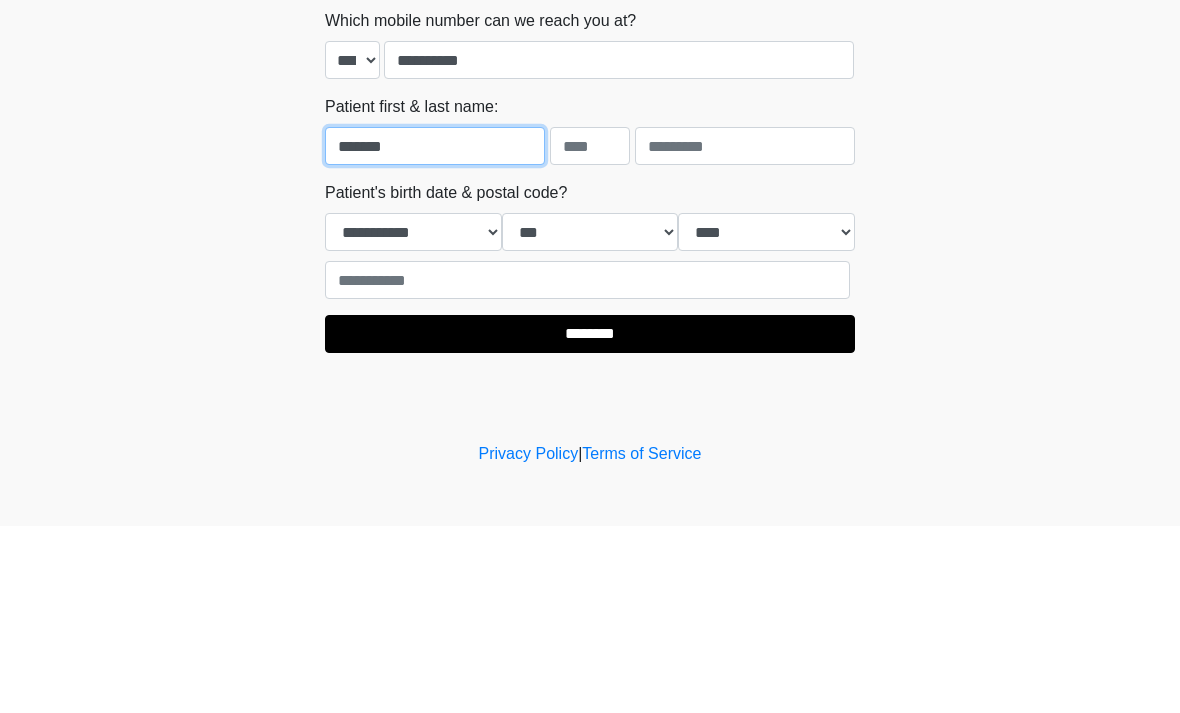 type on "*******" 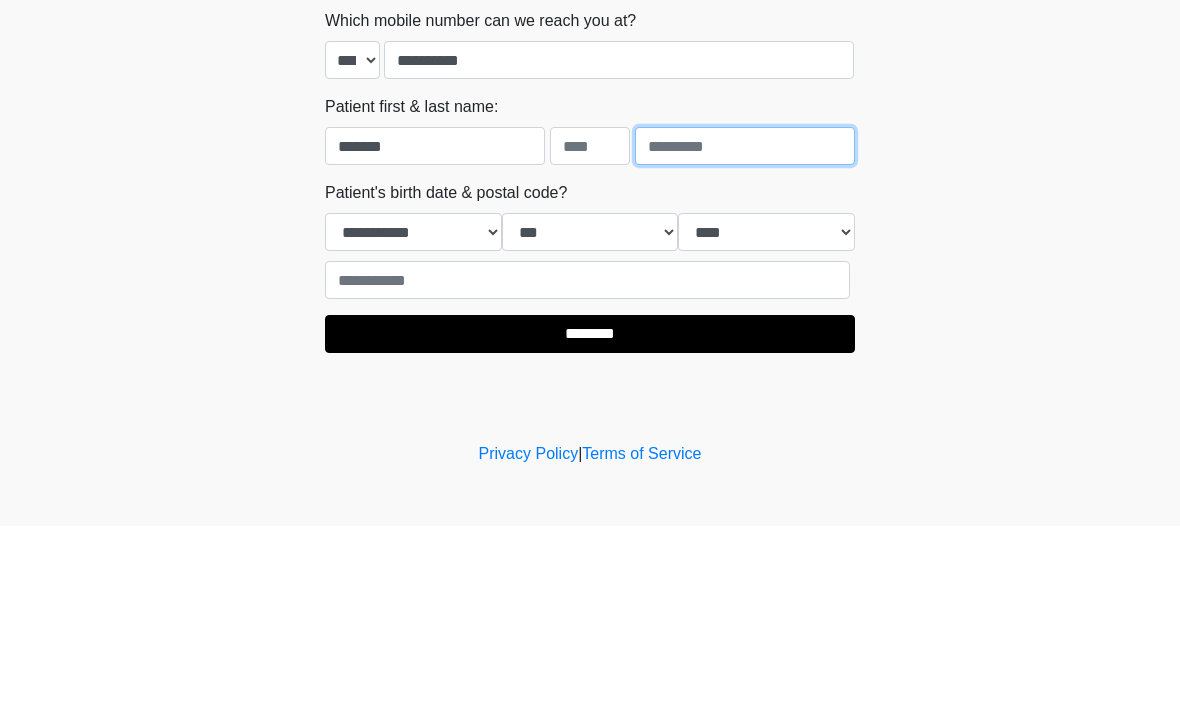 click at bounding box center [745, 333] 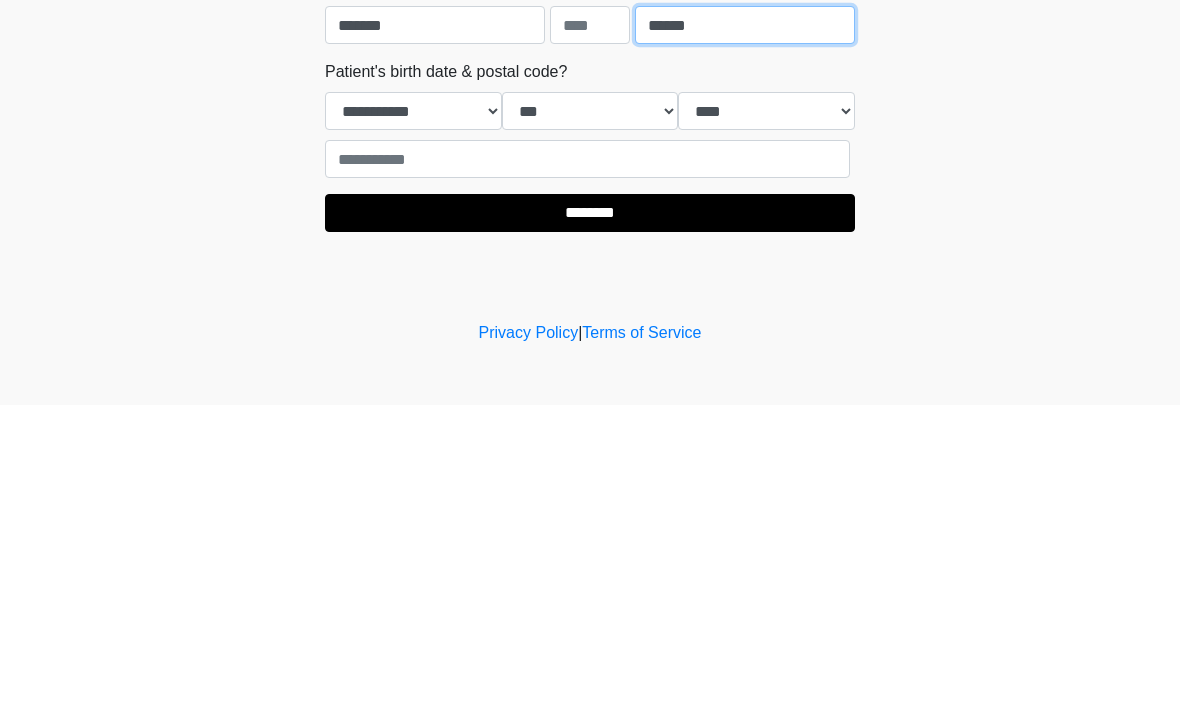 type on "******" 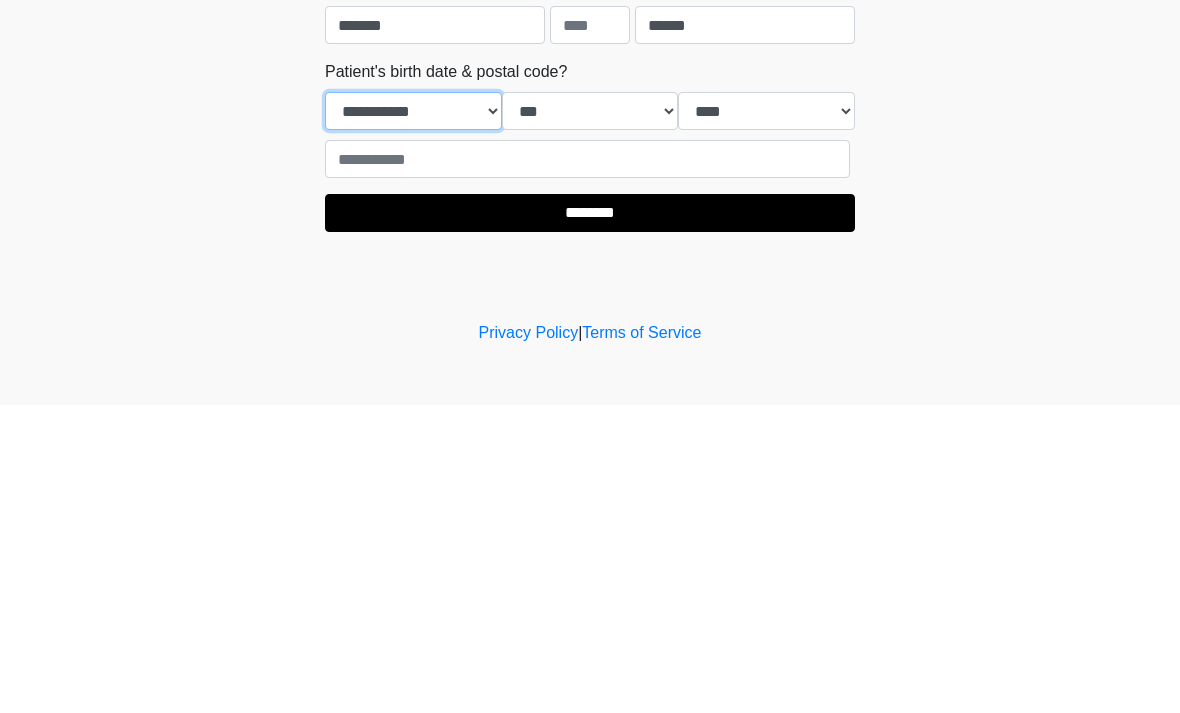 click on "**********" at bounding box center (413, 419) 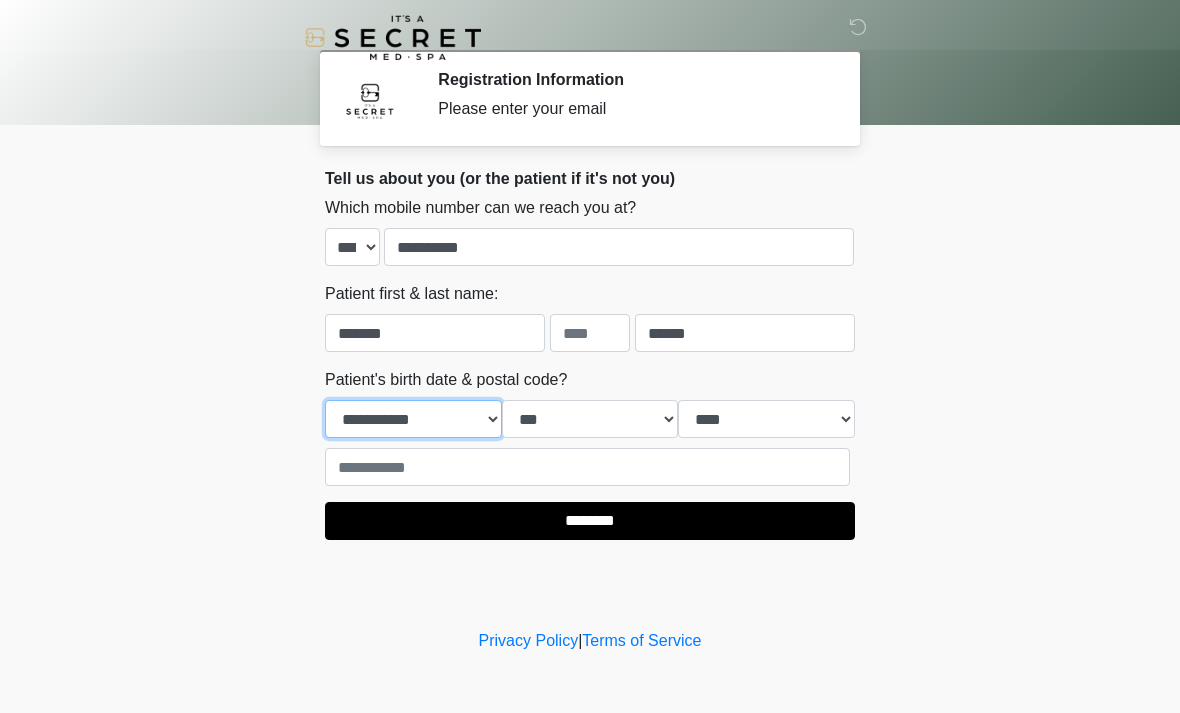 select on "*" 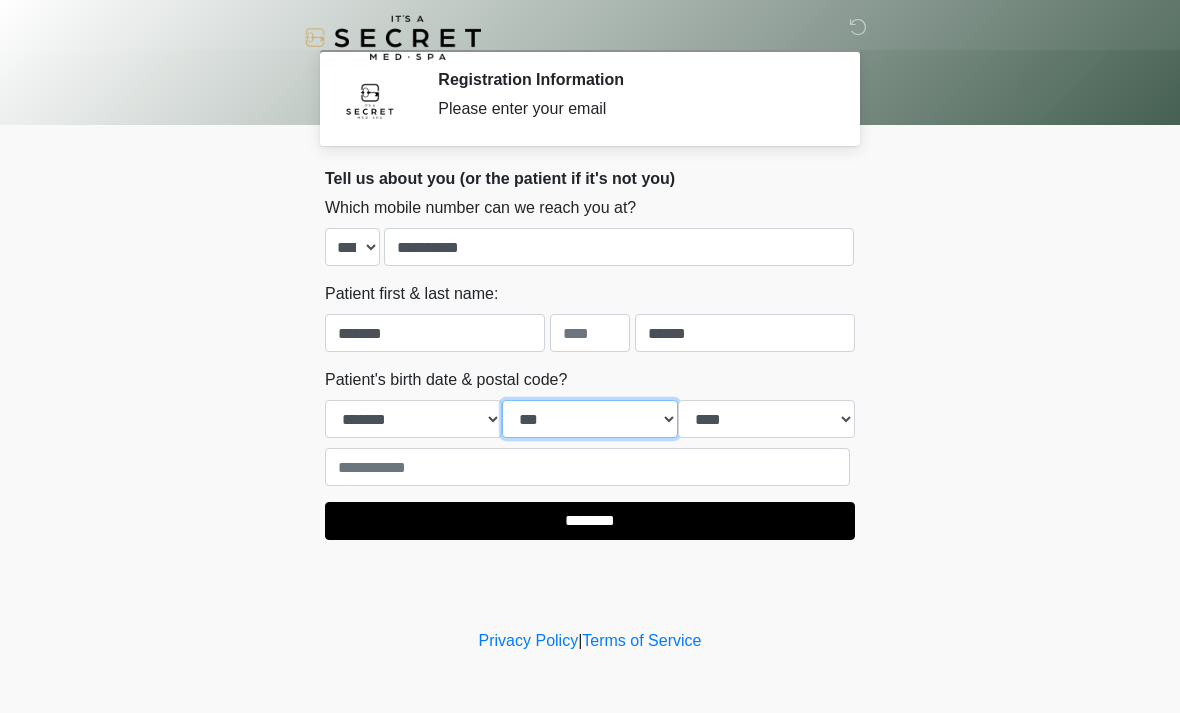 click on "***
*
*
*
*
*
*
*
*
*
**
**
**
**
**
**
**
**
**
**
**
**
**
**
**
**
**
**
**
**
**
**" at bounding box center (590, 419) 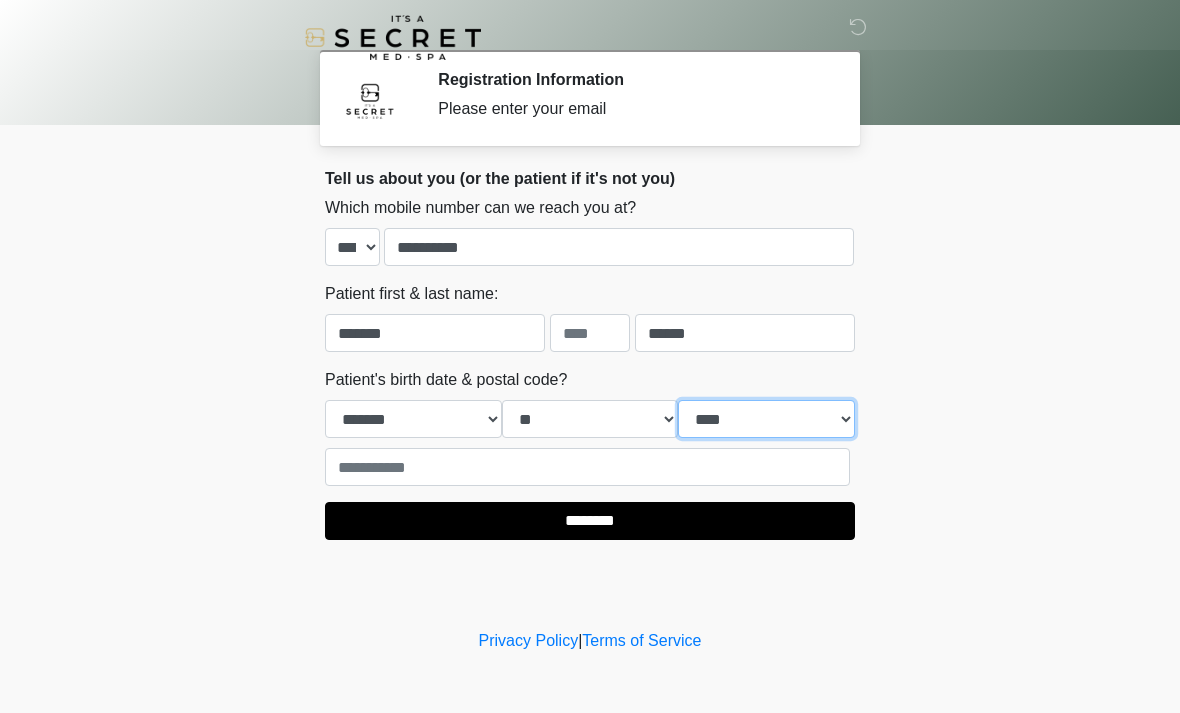click on "****
****
****
****
****
****
****
****
****
****
****
****
****
****
****
****
****
****
****
****
****
****
****
****
****
****
****
****
****
****
****
****
****
****
****
****
****
****
****
****
****
****
****
****
****
****
****
****
****
****
****
****
****
****
****
****
****
****
****
****
****
****
****
****
****
****
****
****
****
****
****
****
****
****
****
****
****
****
****
****
****
****
****
****
****
****
****
****
****
****
****
****
****
****
****
****
****
****
****
****
****
****" at bounding box center [766, 419] 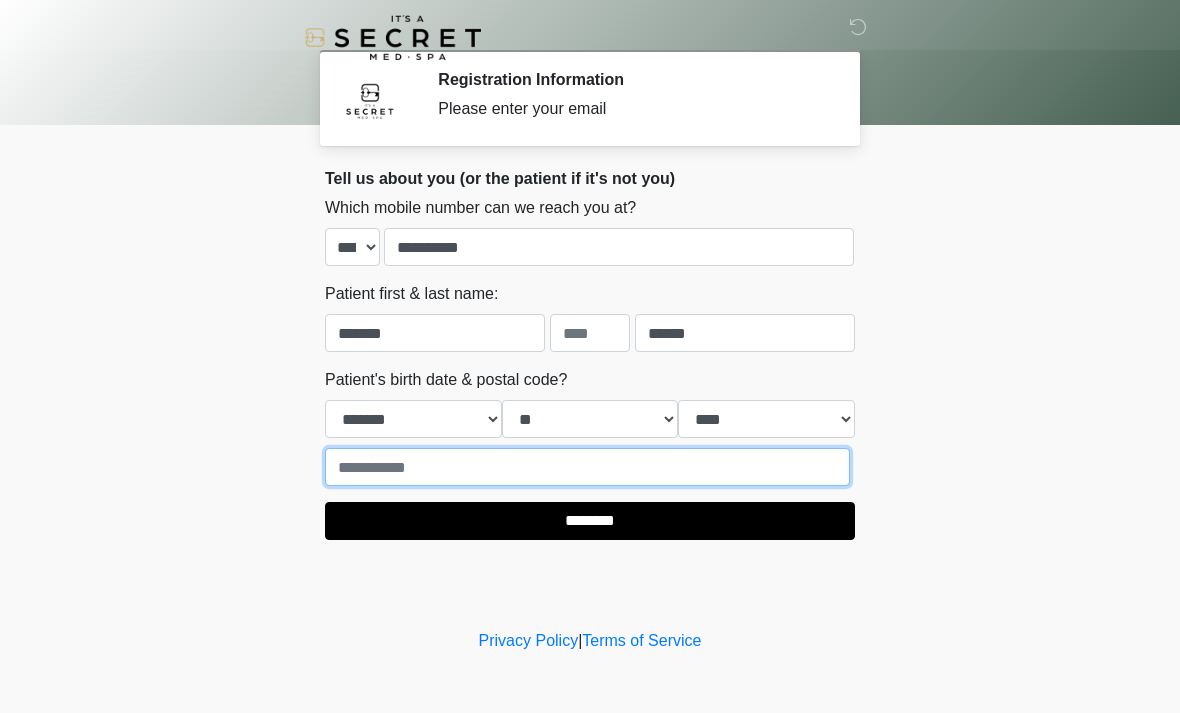 click at bounding box center [587, 467] 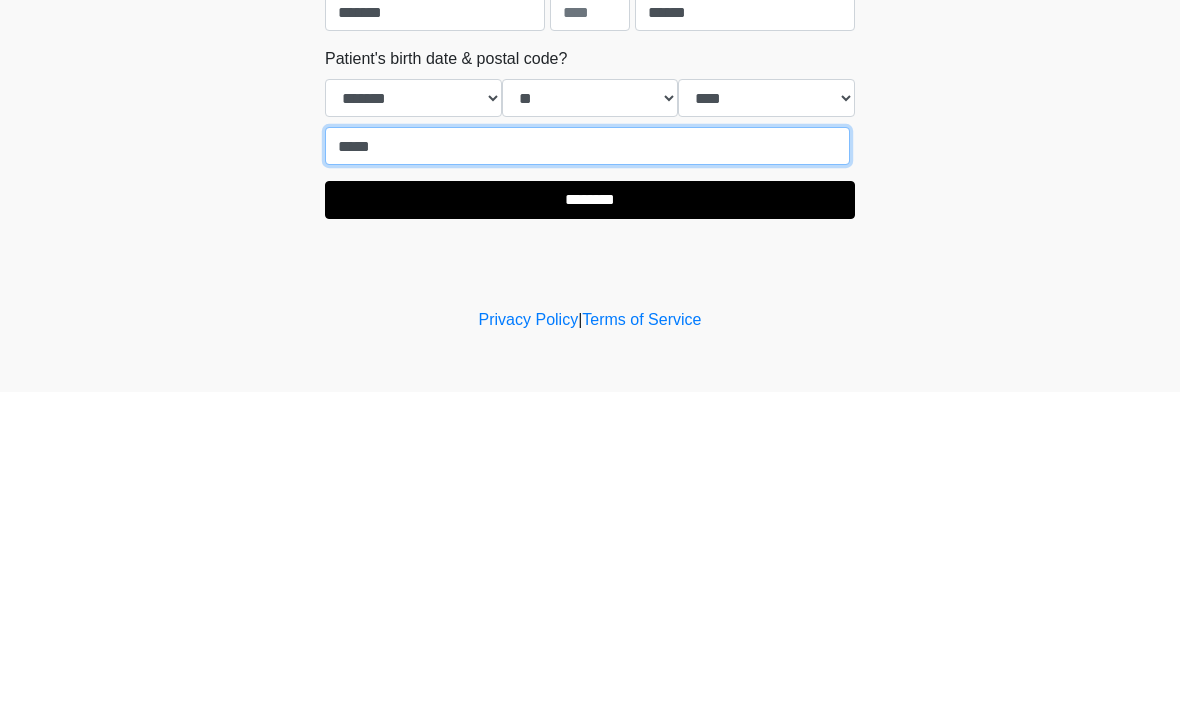 type on "*****" 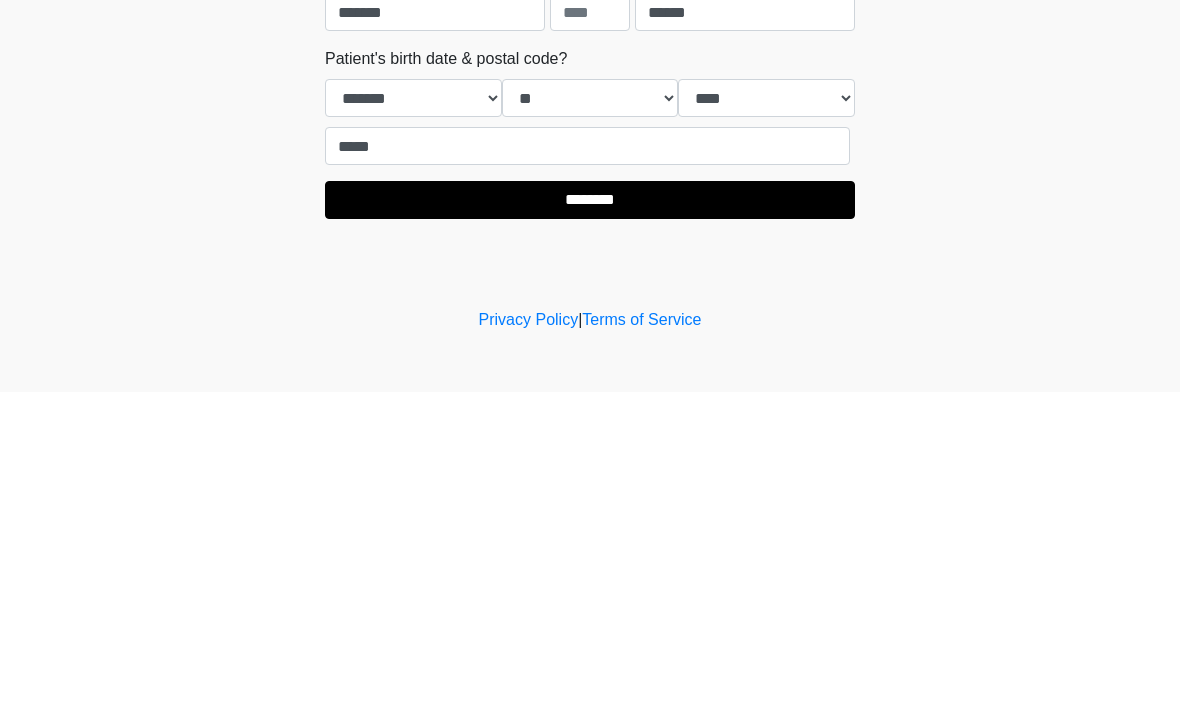 click on "********" at bounding box center [590, 521] 